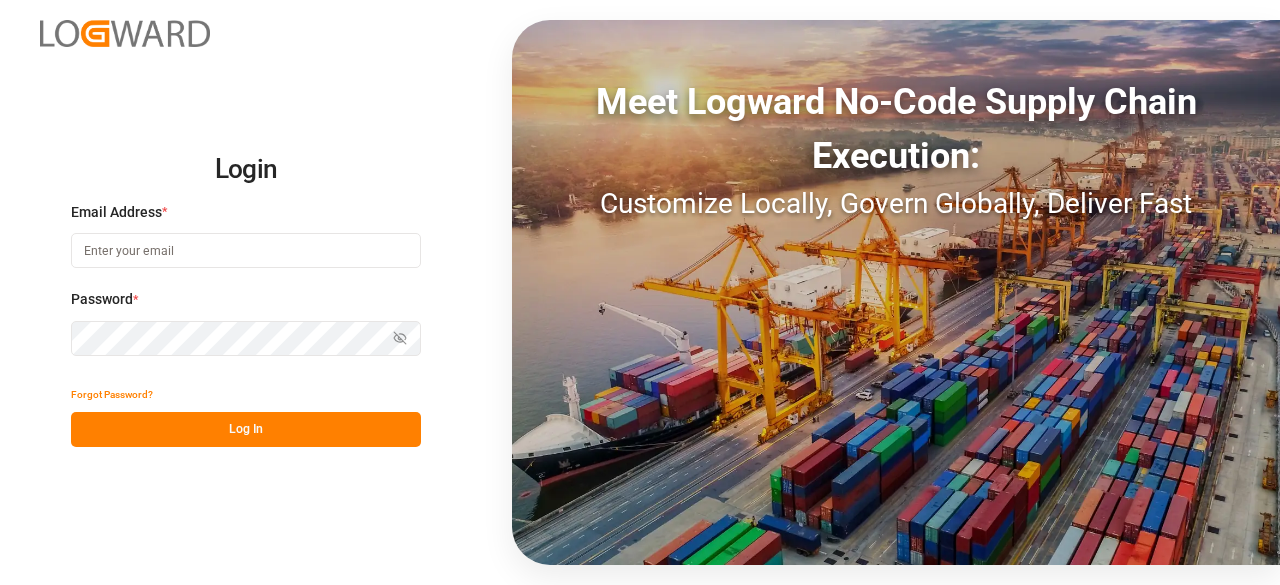 scroll, scrollTop: 0, scrollLeft: 0, axis: both 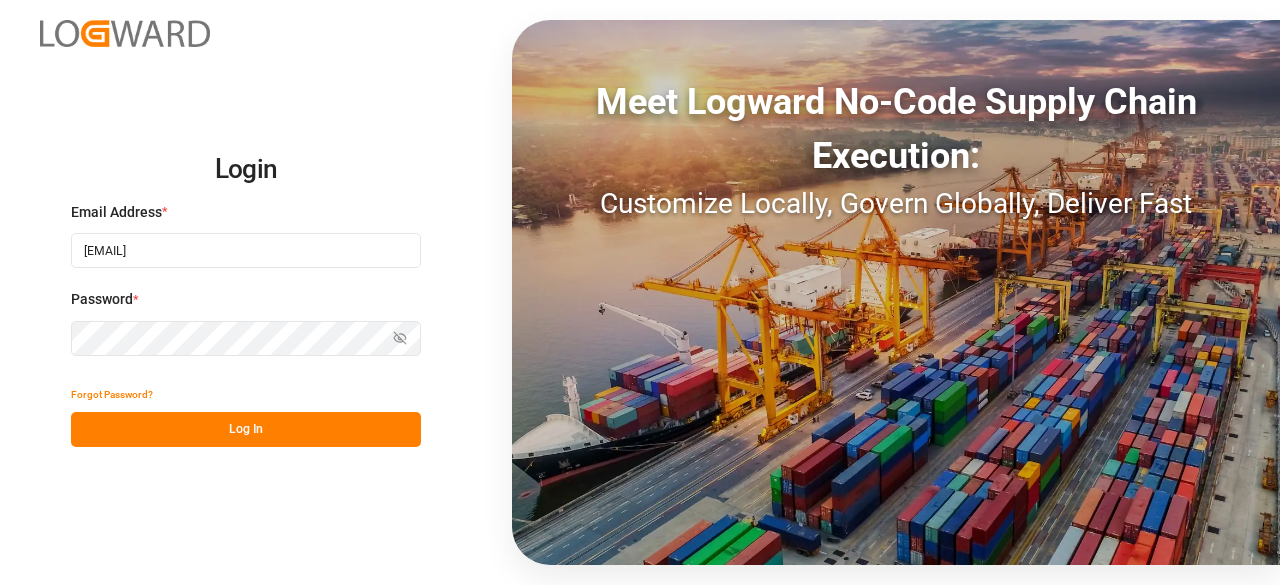 click on "Log In" at bounding box center [246, 429] 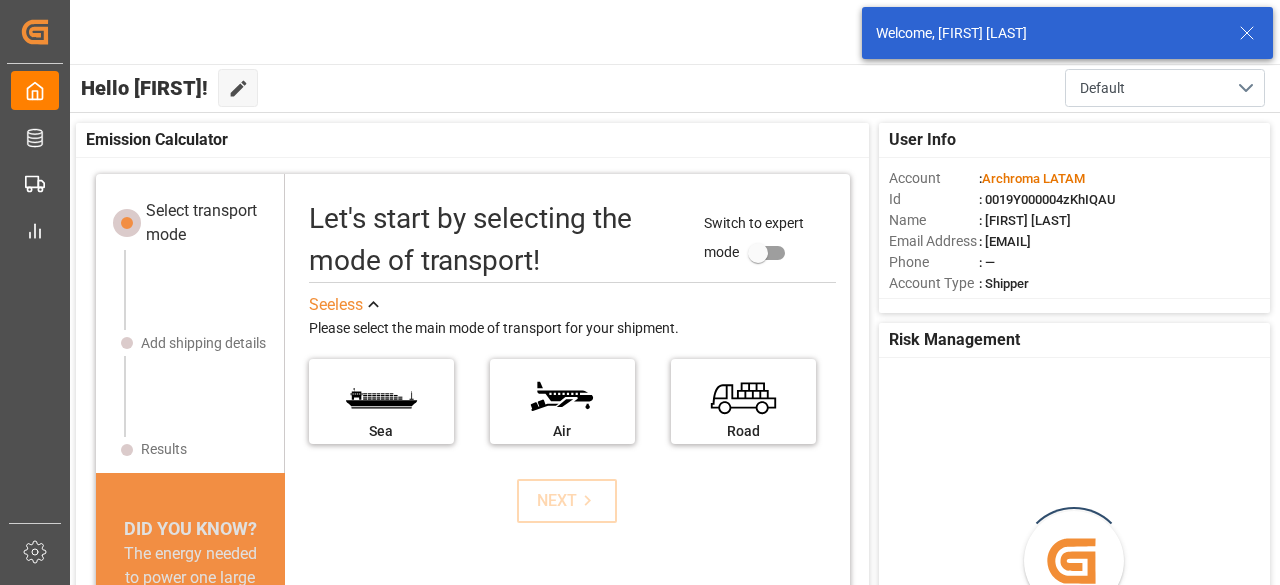 drag, startPoint x: 1244, startPoint y: 33, endPoint x: 1177, endPoint y: 51, distance: 69.375786 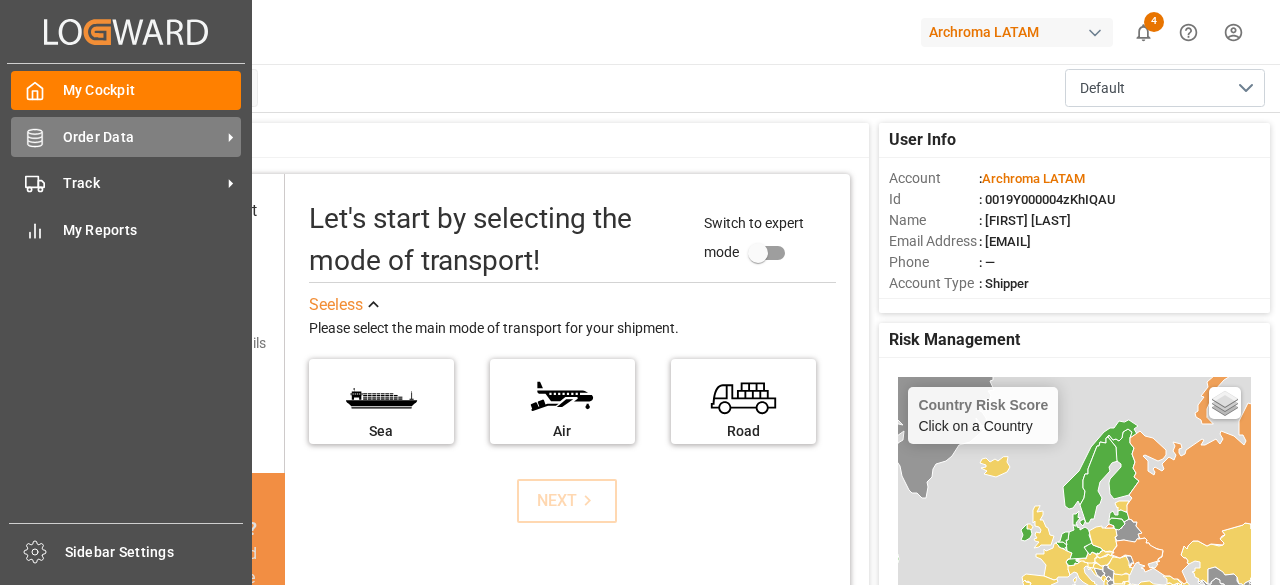click 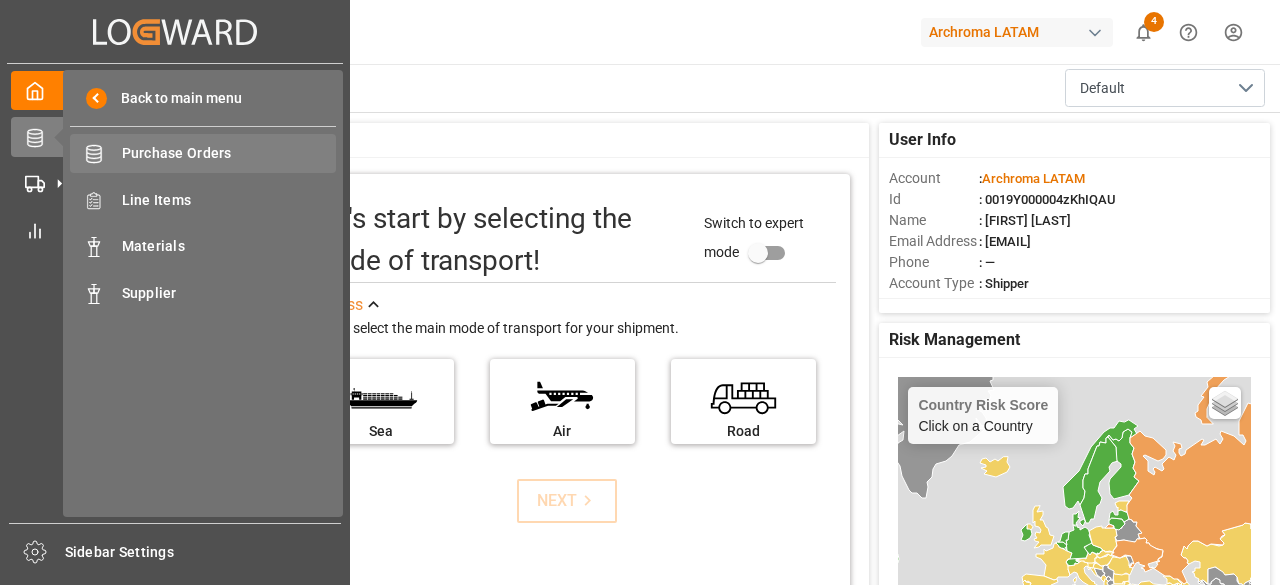 click on "Purchase Orders" at bounding box center [229, 153] 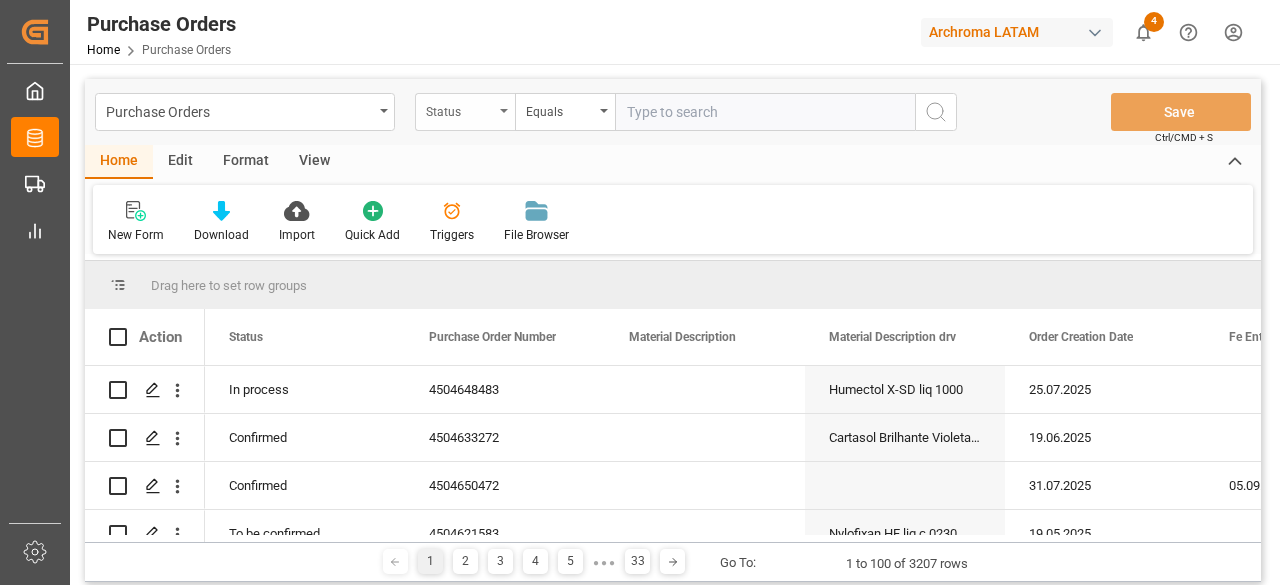 click on "Status" at bounding box center (465, 112) 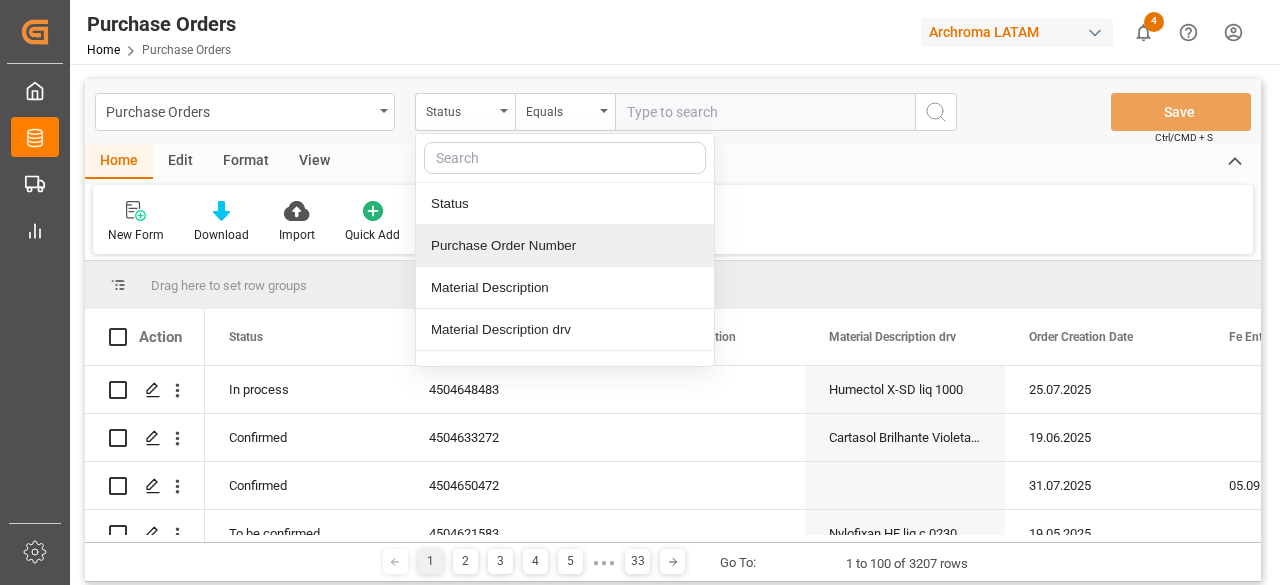 click on "Purchase Order Number" at bounding box center [565, 246] 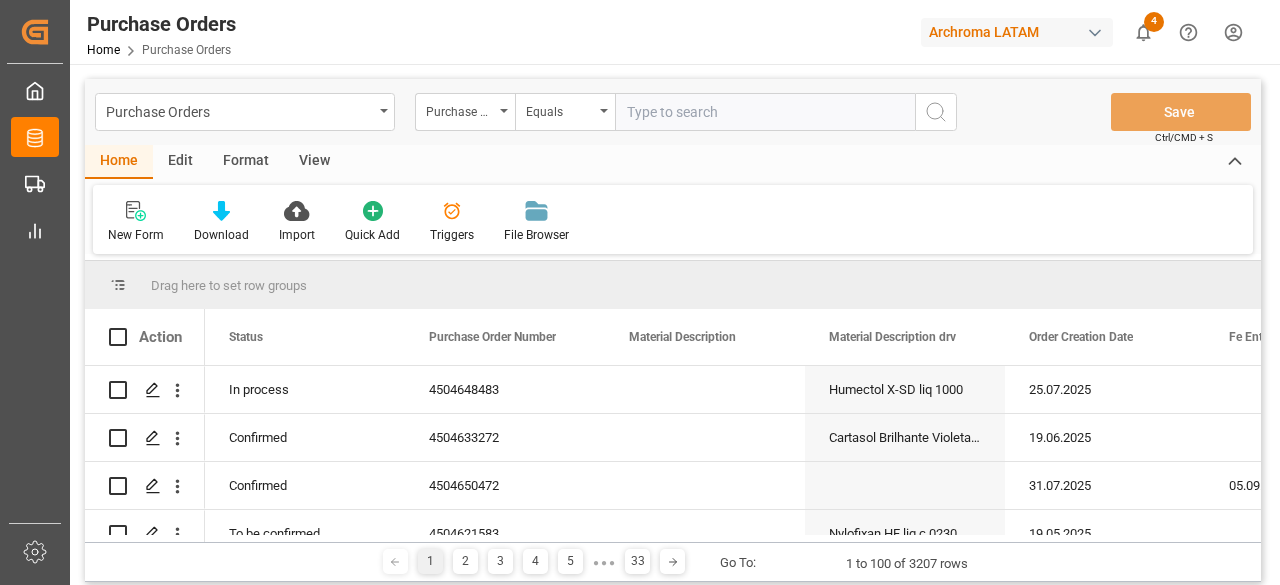 click at bounding box center (765, 112) 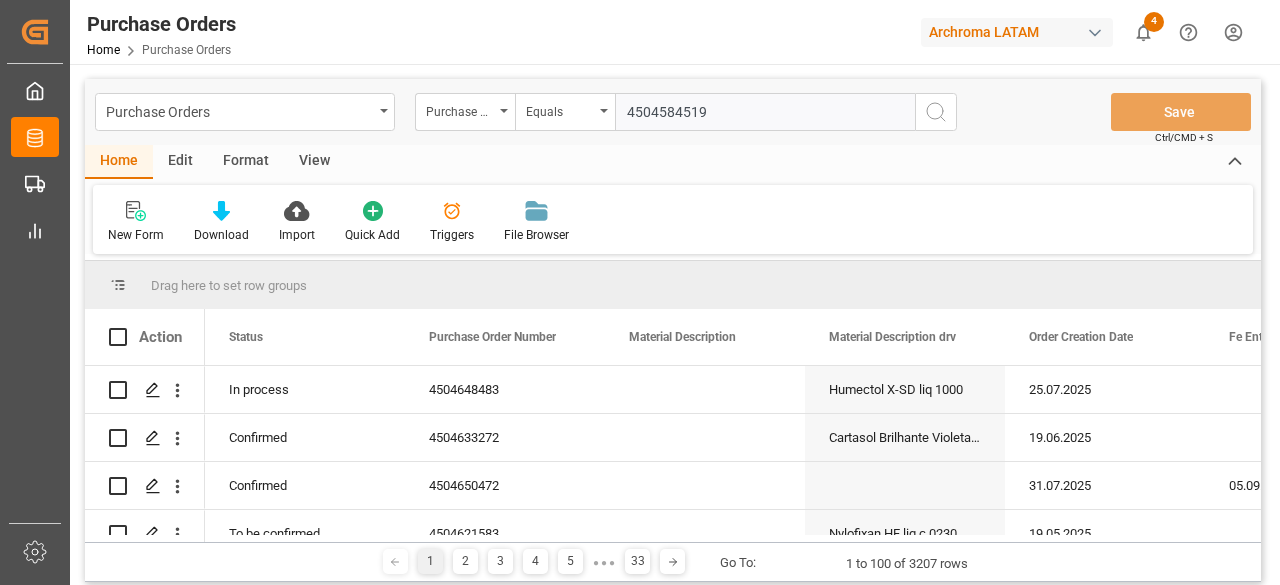 type on "4504584519" 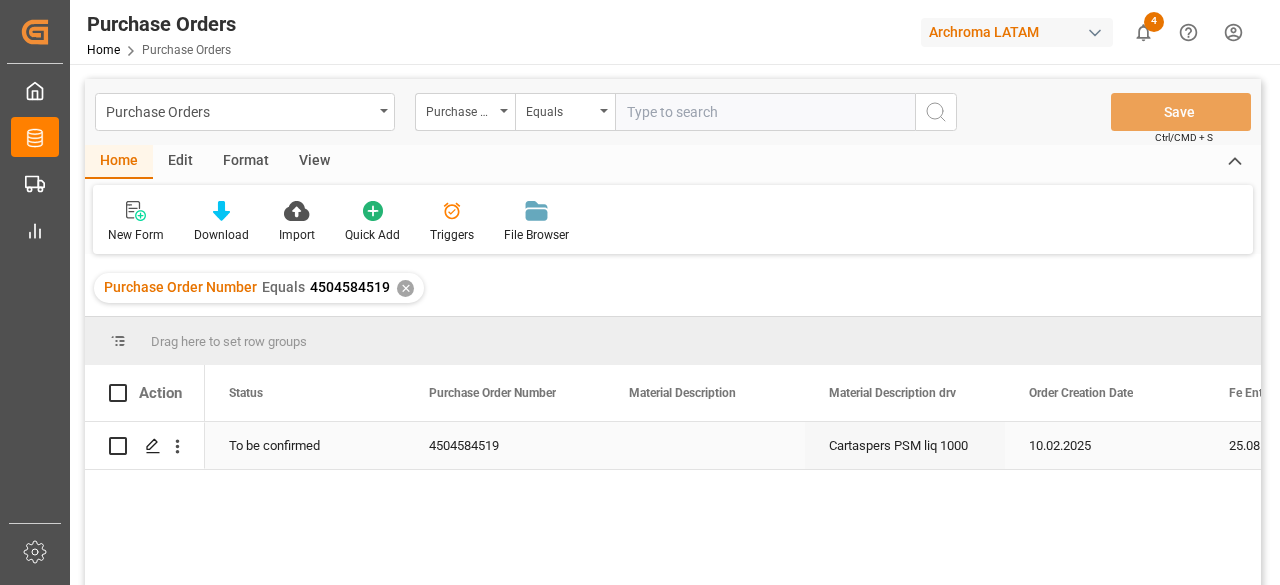 click on "To be confirmed" at bounding box center (305, 445) 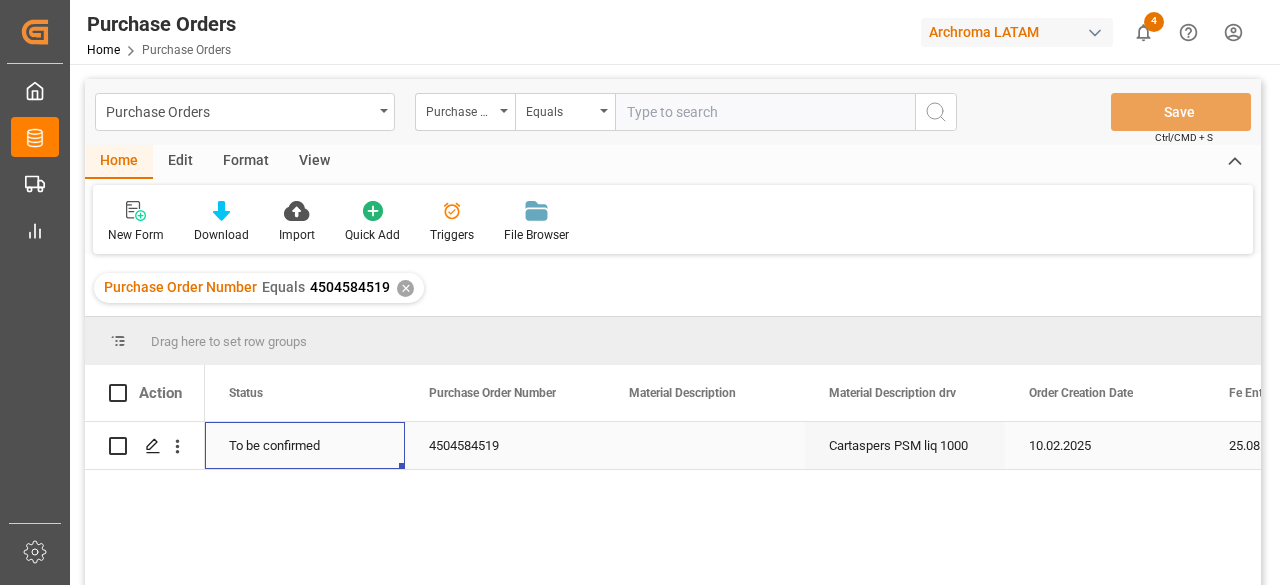 click on "To be confirmed" at bounding box center [305, 445] 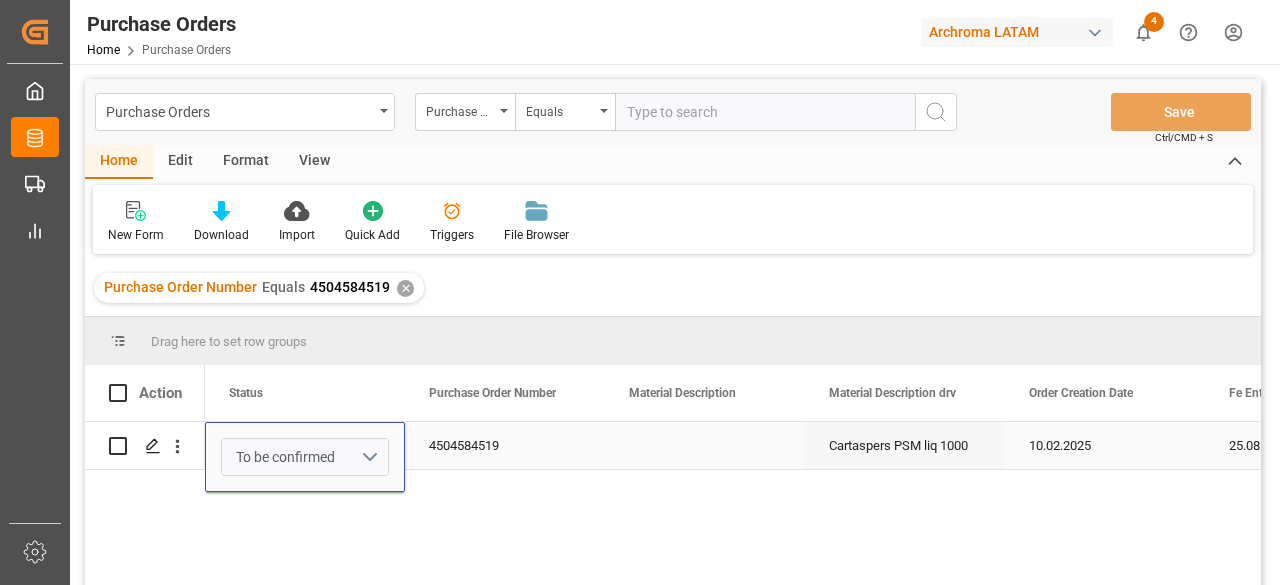 click on "To be confirmed" at bounding box center [305, 457] 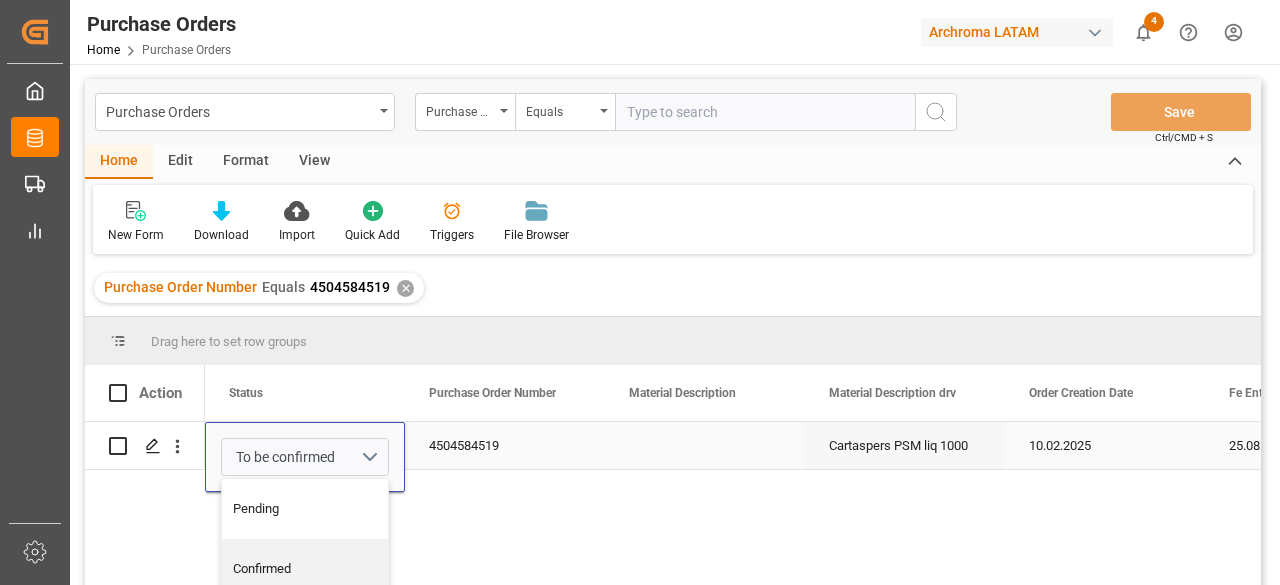 click on "4504584519" at bounding box center (505, 445) 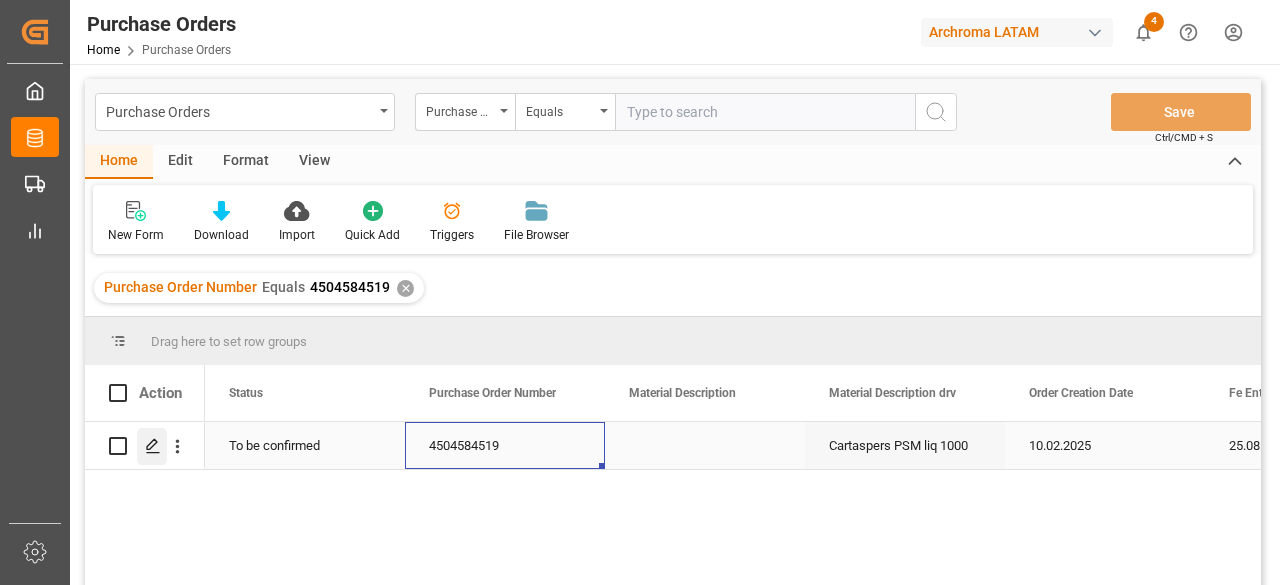 click 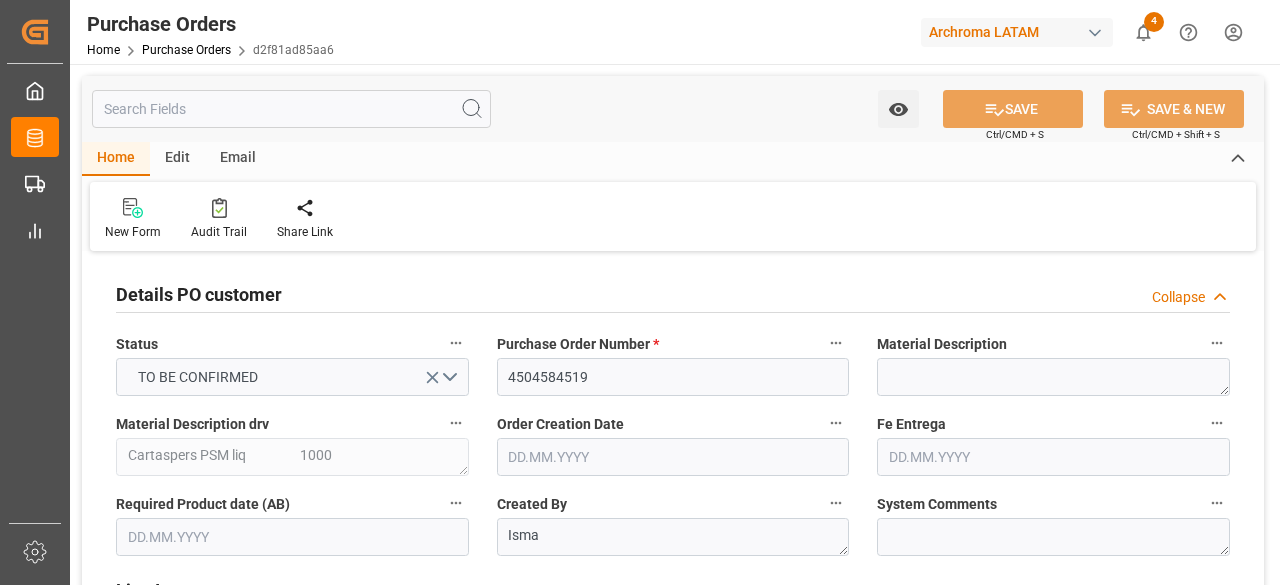 type on "10.02.2025" 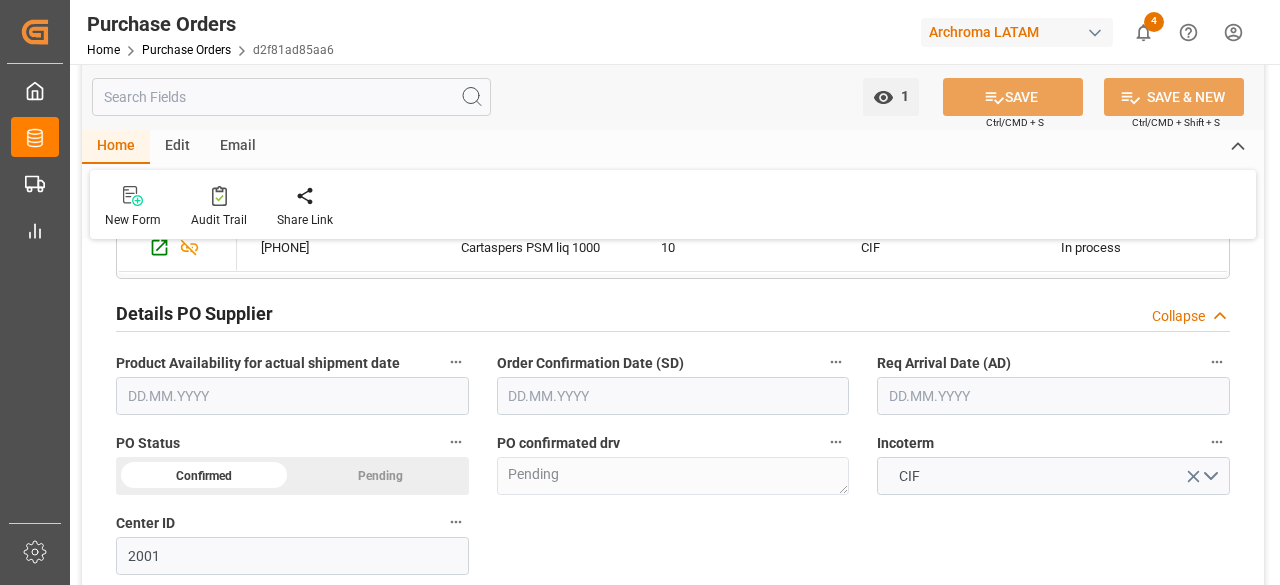 scroll, scrollTop: 600, scrollLeft: 0, axis: vertical 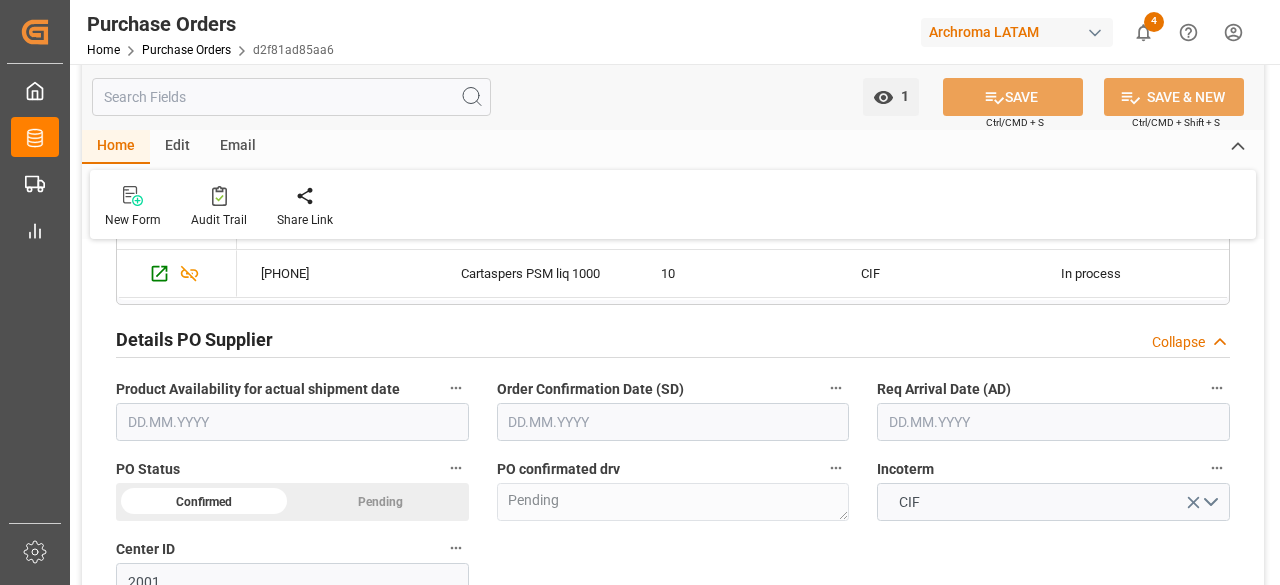 click at bounding box center [1053, 422] 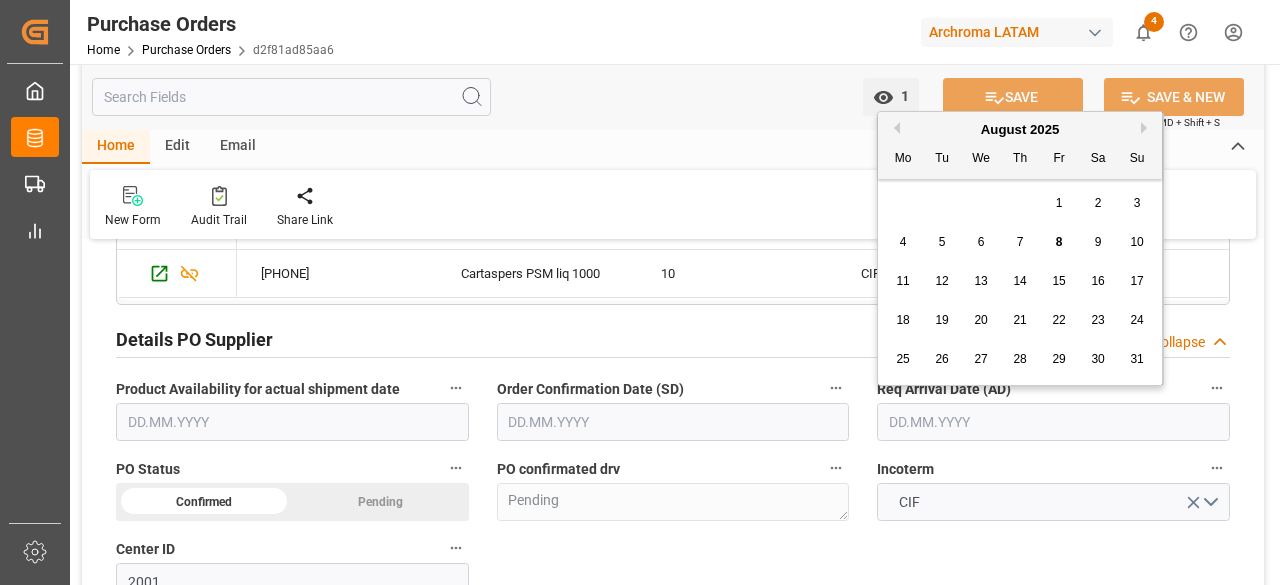click on "1" at bounding box center (1059, 204) 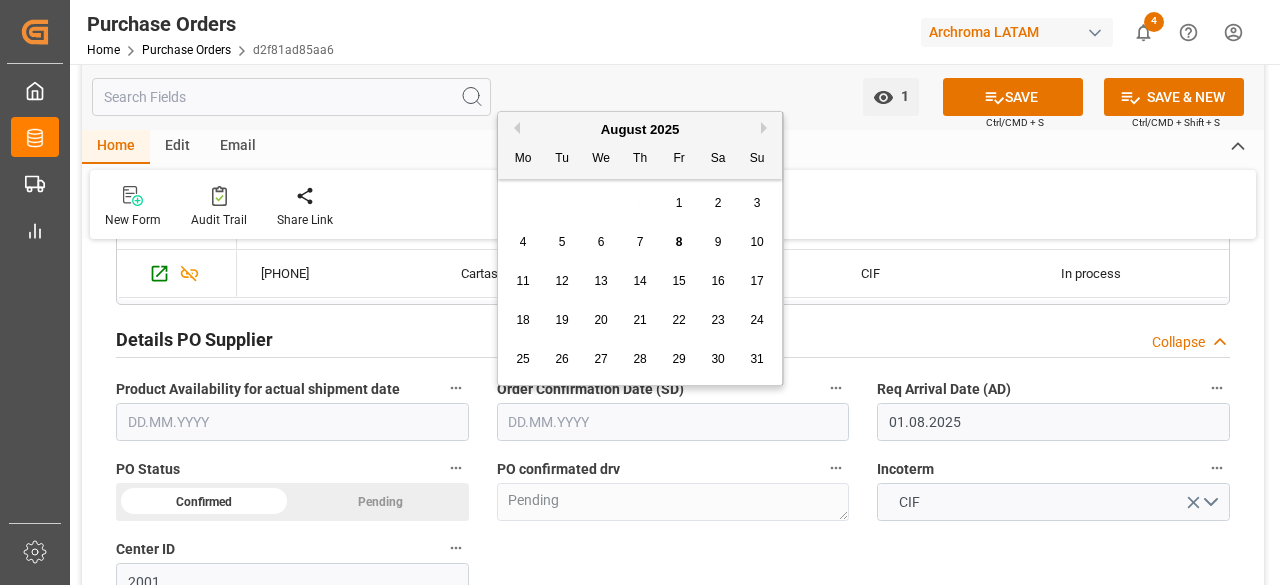 click at bounding box center (673, 422) 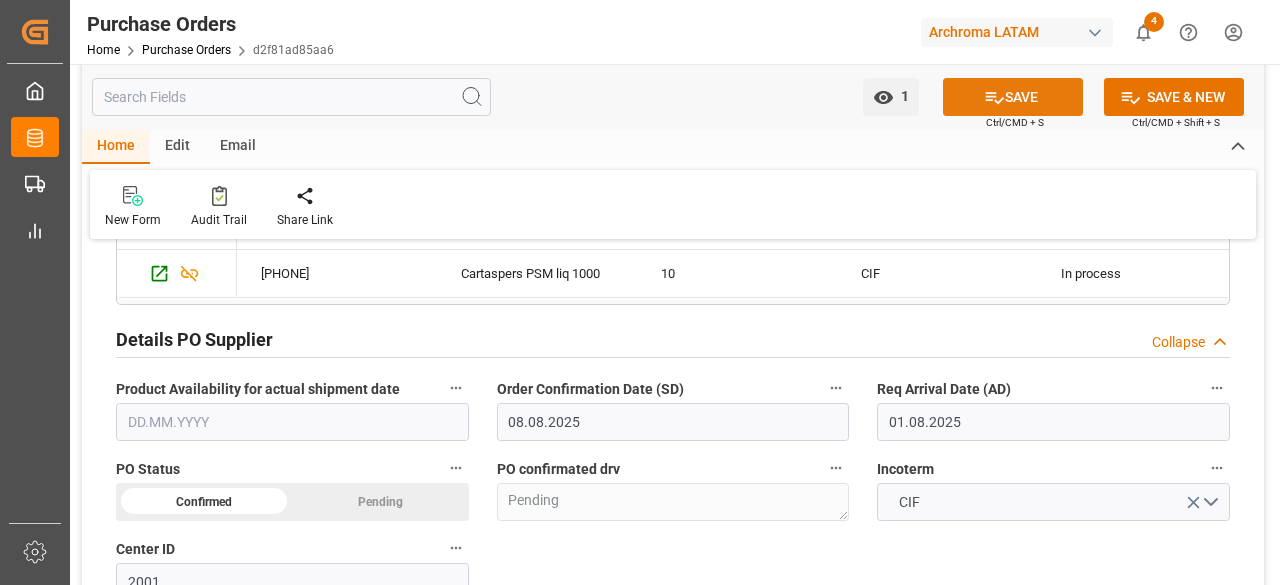 click on "SAVE" at bounding box center [1013, 97] 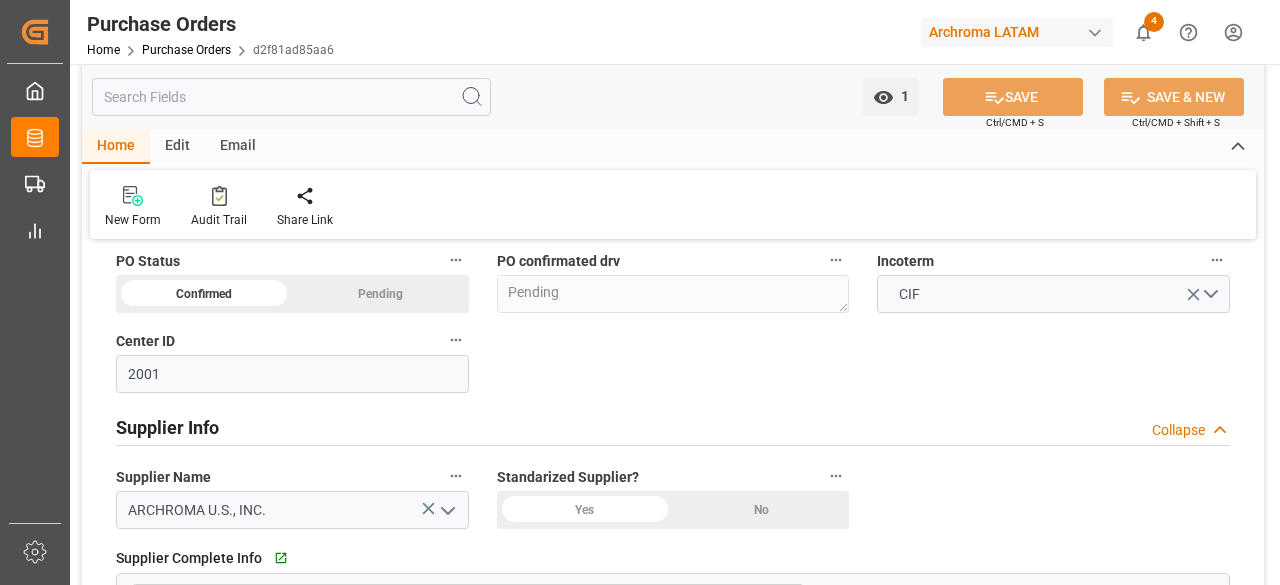 scroll, scrollTop: 900, scrollLeft: 0, axis: vertical 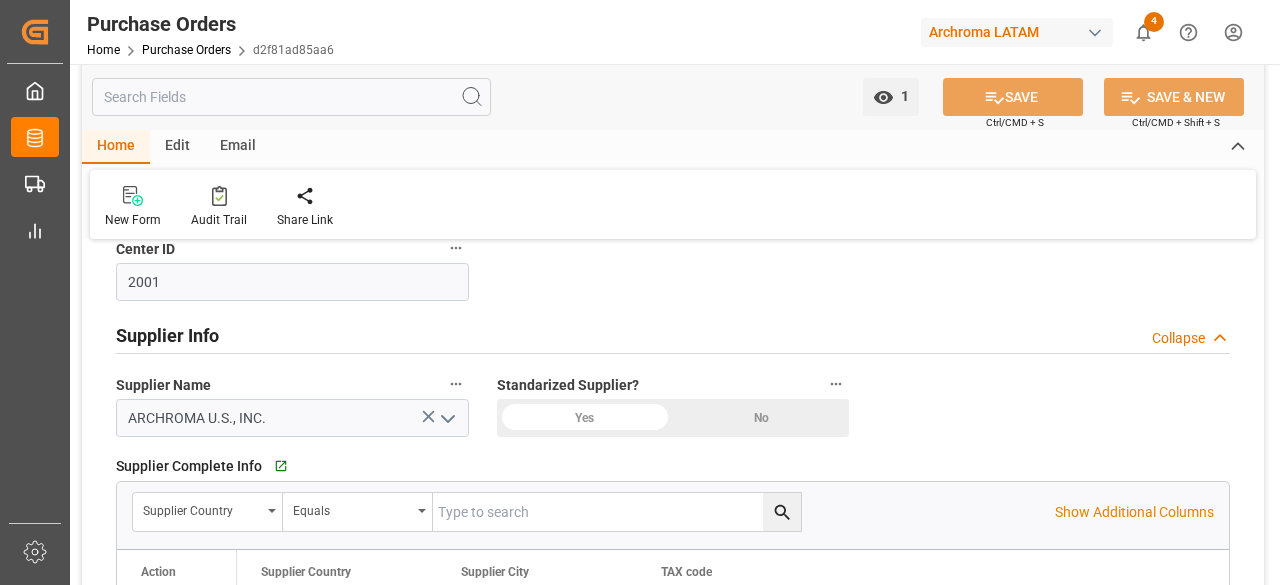 type on "Confirmed" 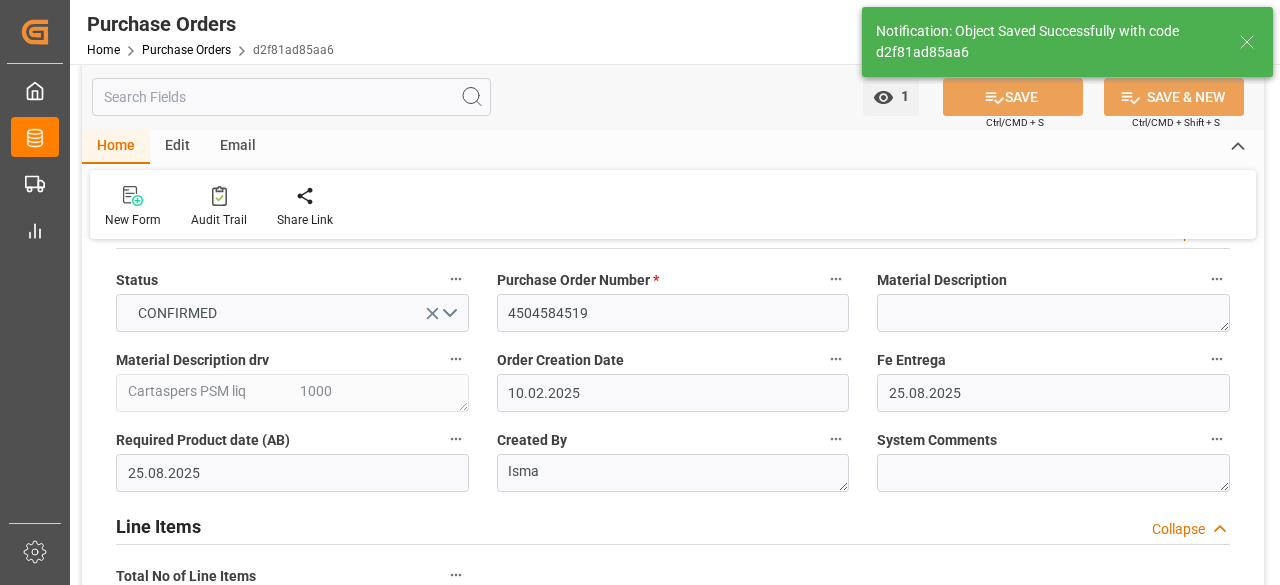 scroll, scrollTop: 0, scrollLeft: 0, axis: both 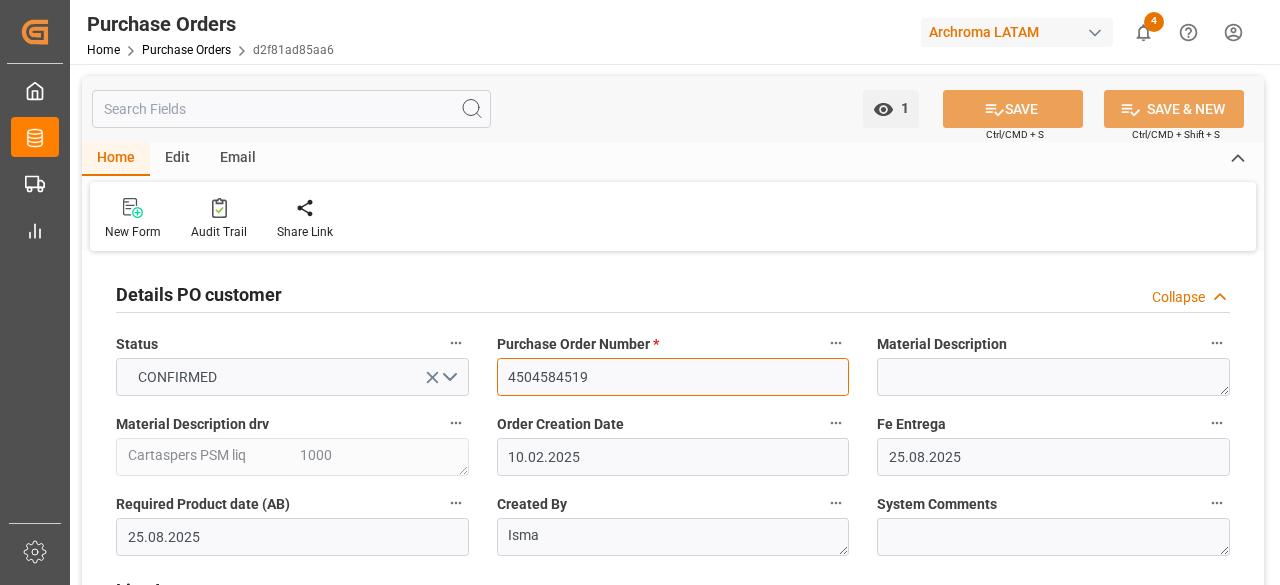 click on "4504584519" at bounding box center [673, 377] 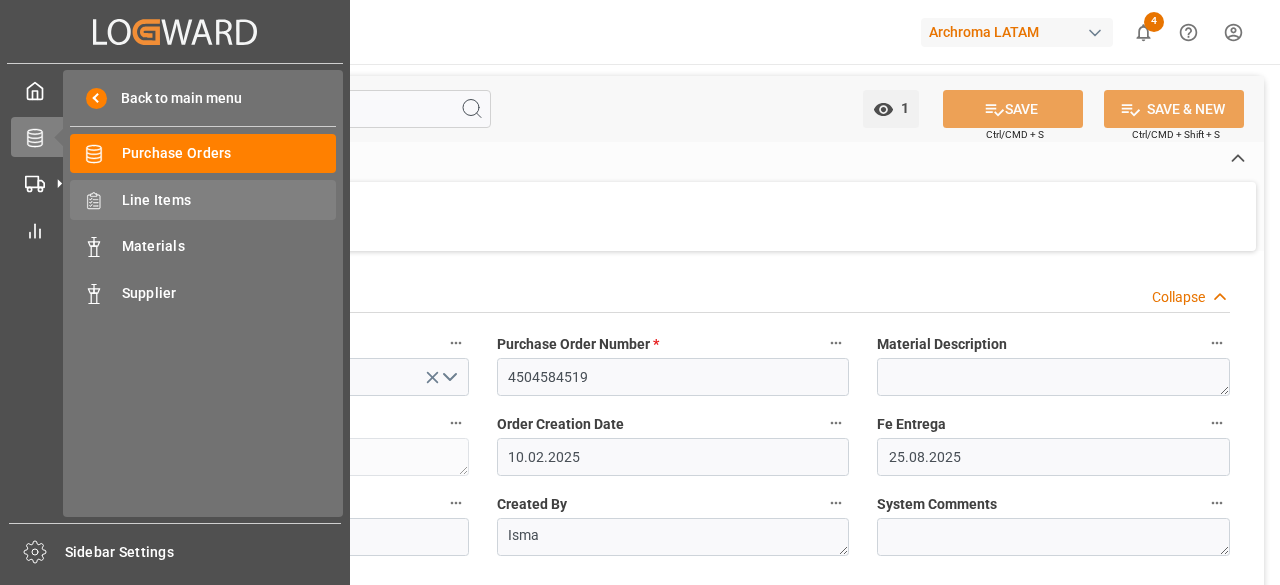 click on "Line Items" at bounding box center (229, 200) 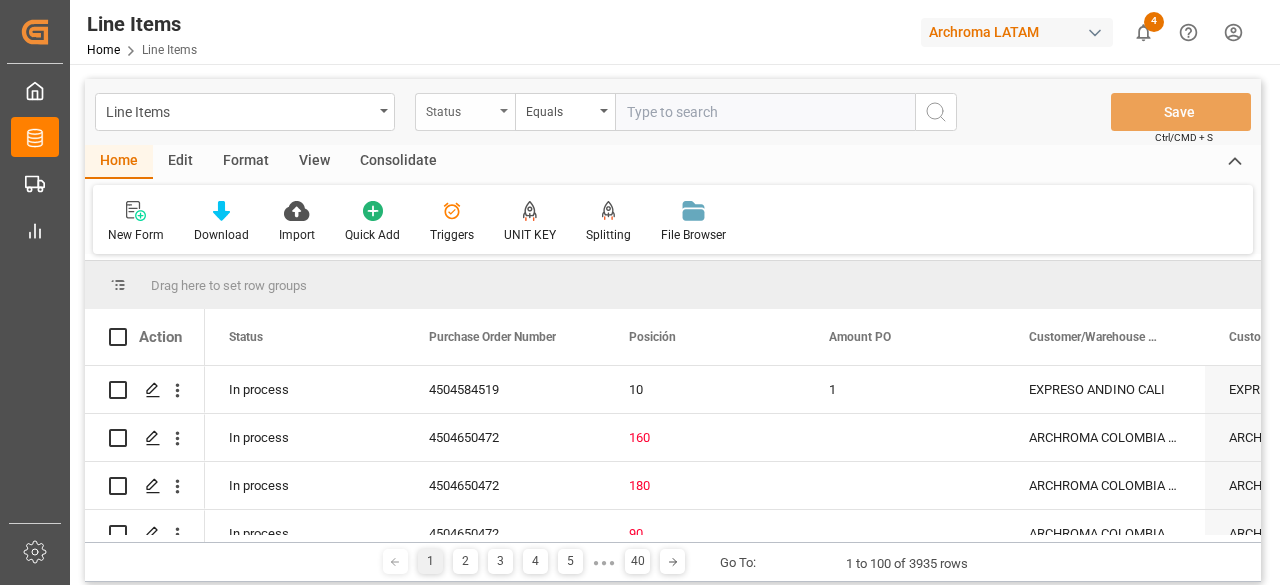click on "Status" at bounding box center (465, 112) 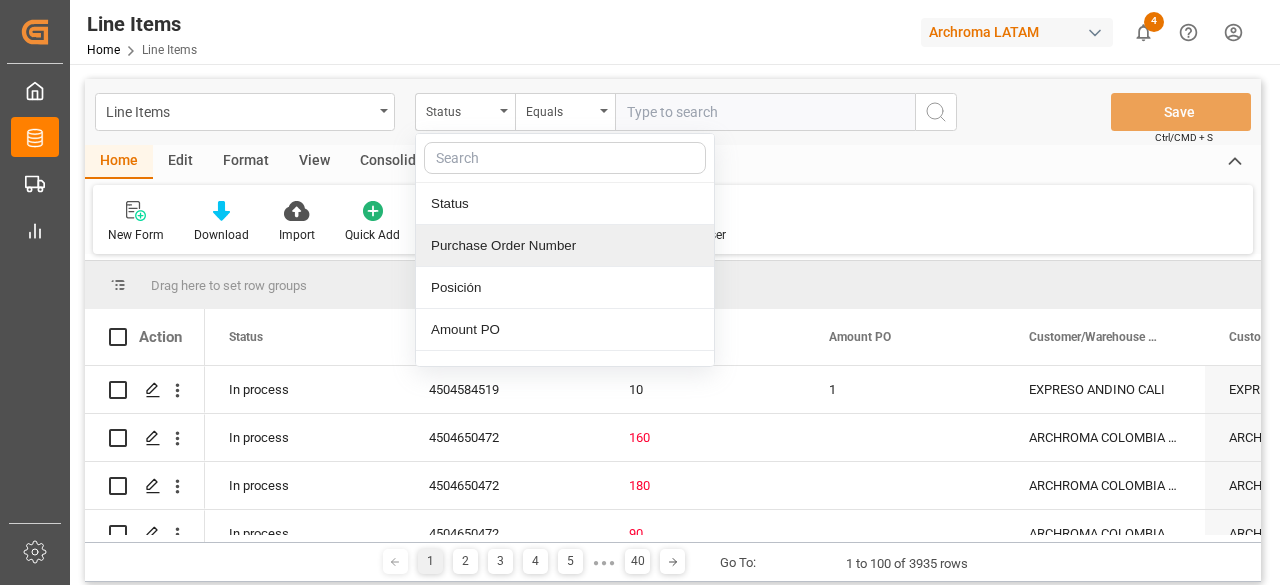 click on "Purchase Order Number" at bounding box center [565, 246] 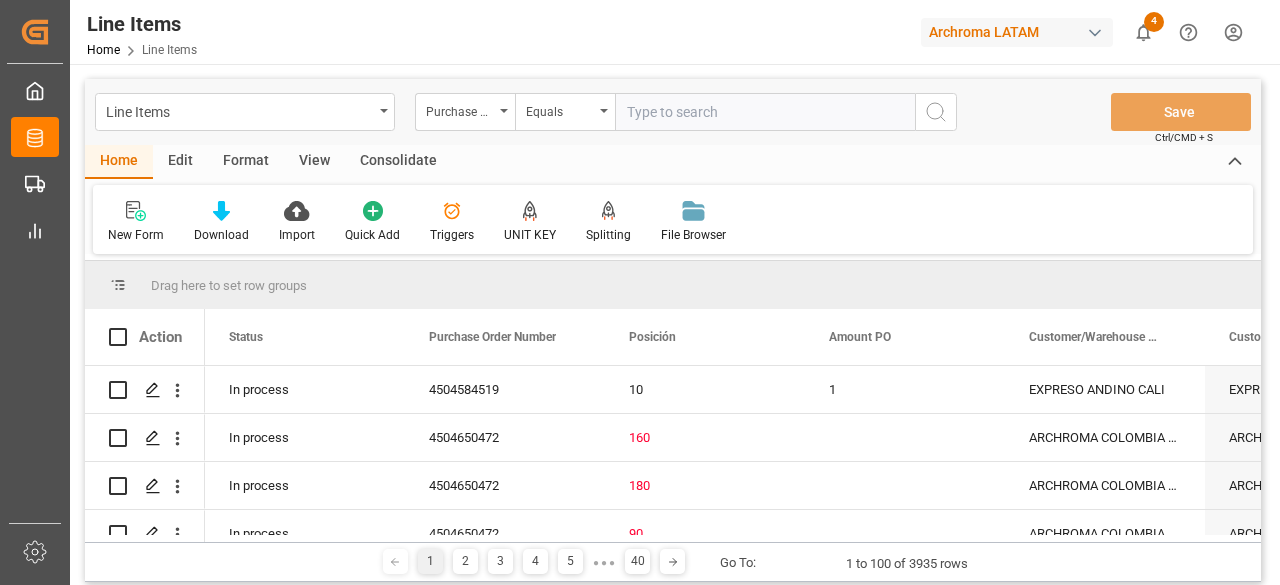click at bounding box center (765, 112) 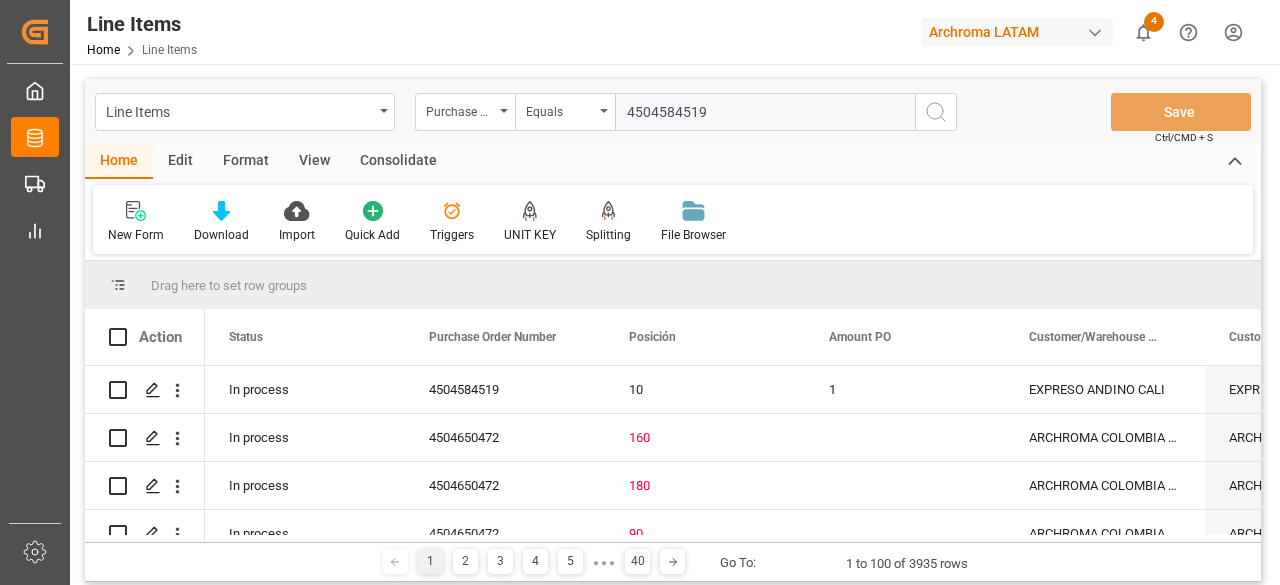 type 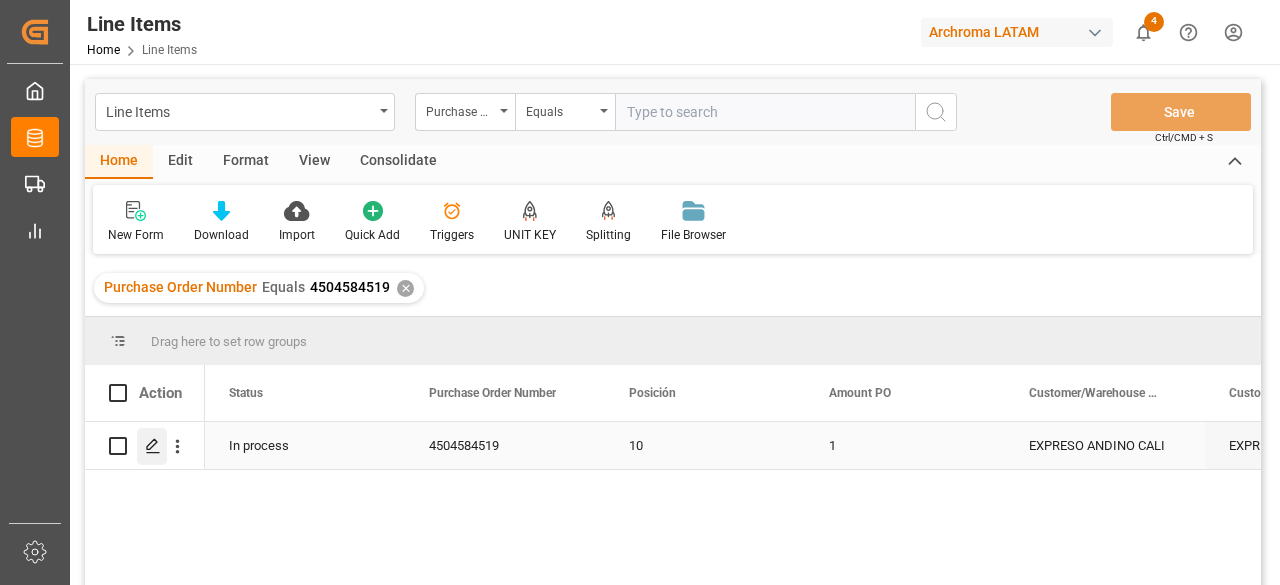 click 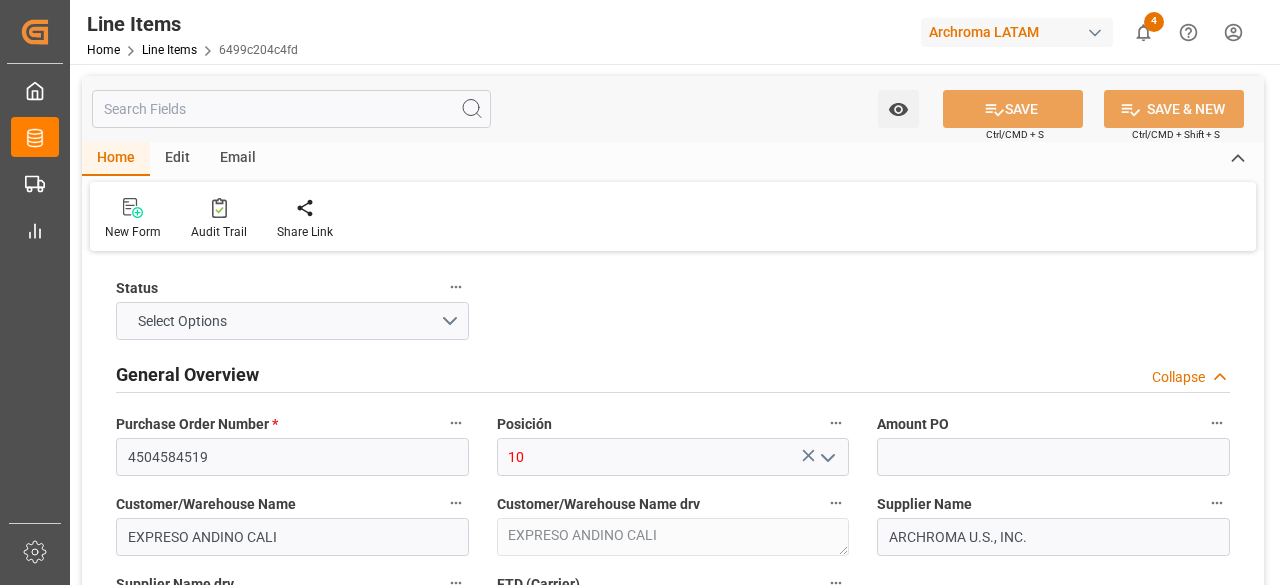 type on "1" 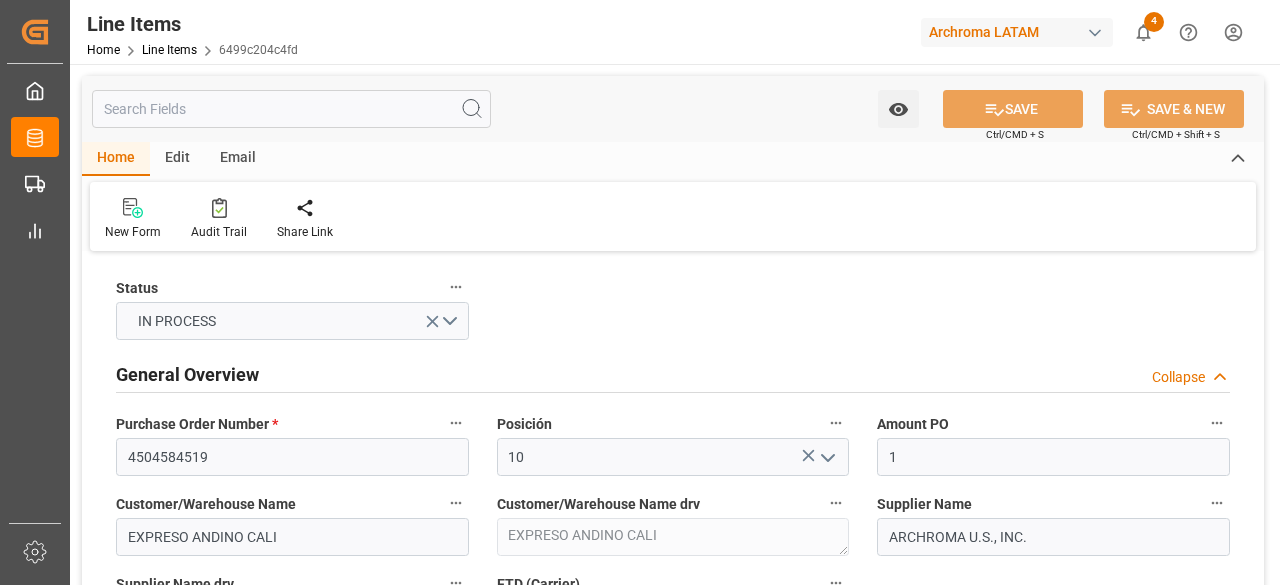 type on "[DATE] [TIME]" 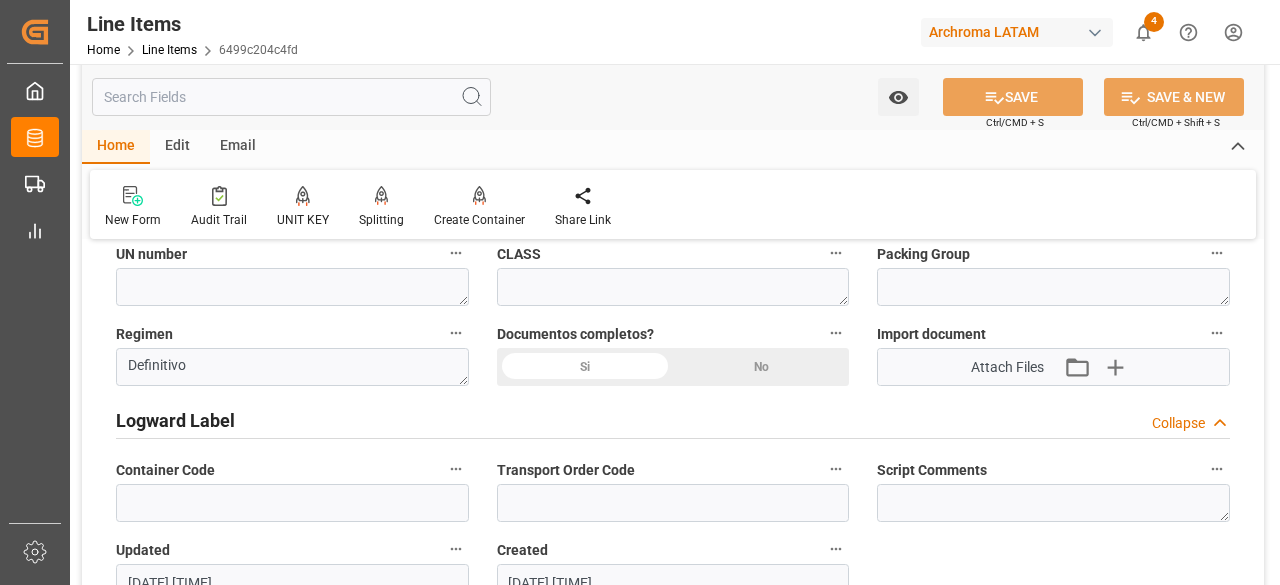 scroll, scrollTop: 1700, scrollLeft: 0, axis: vertical 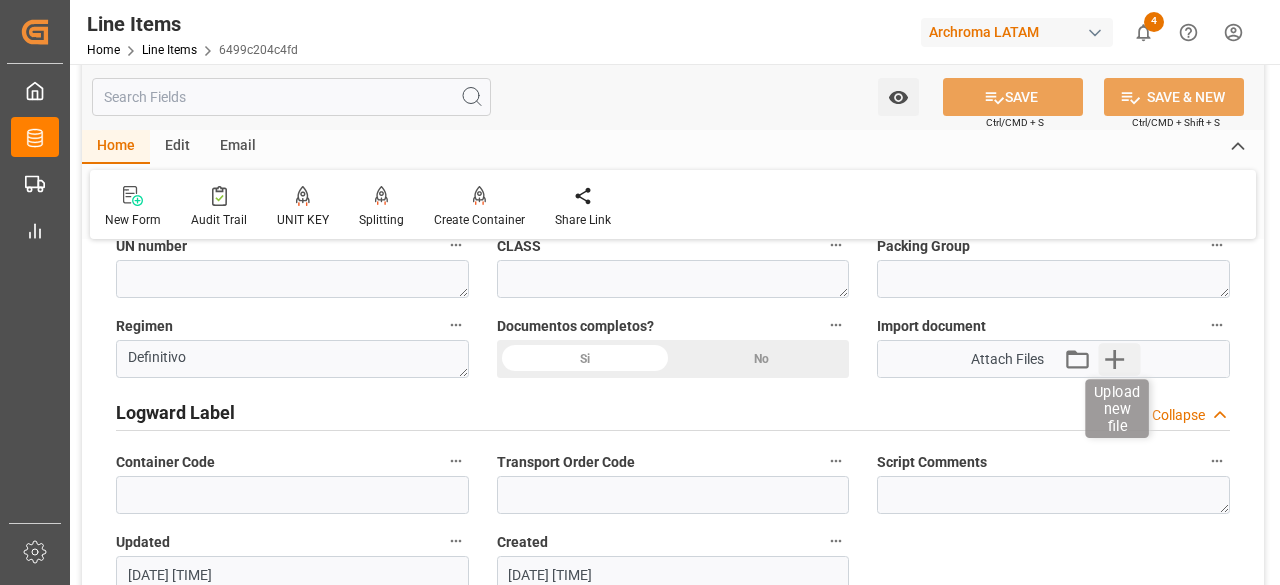 click 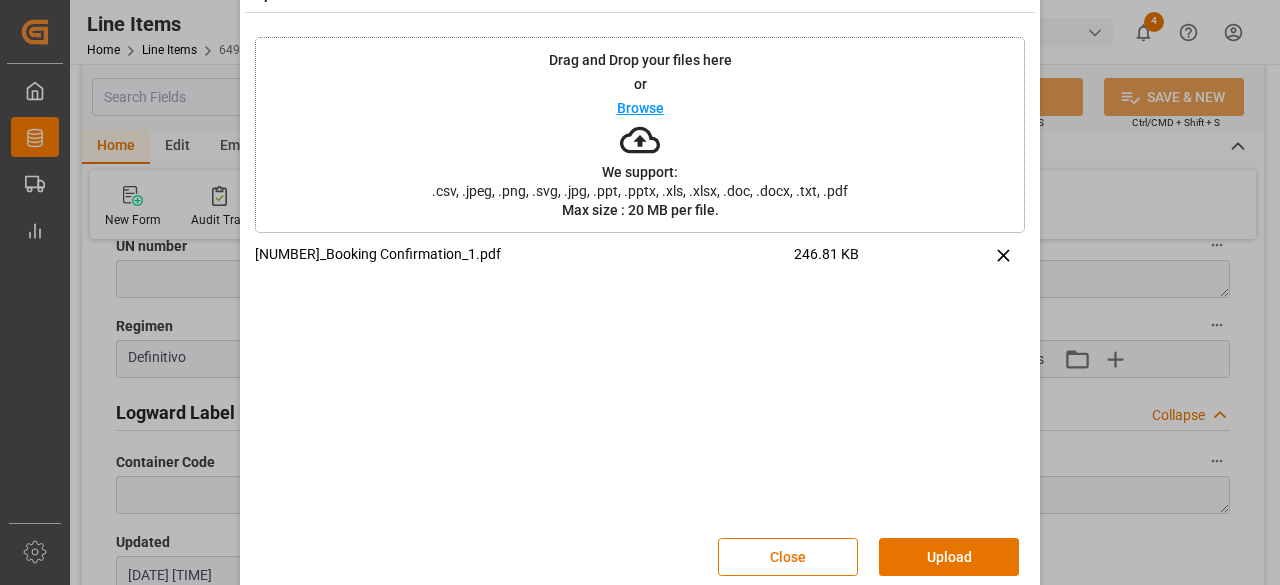 scroll, scrollTop: 74, scrollLeft: 0, axis: vertical 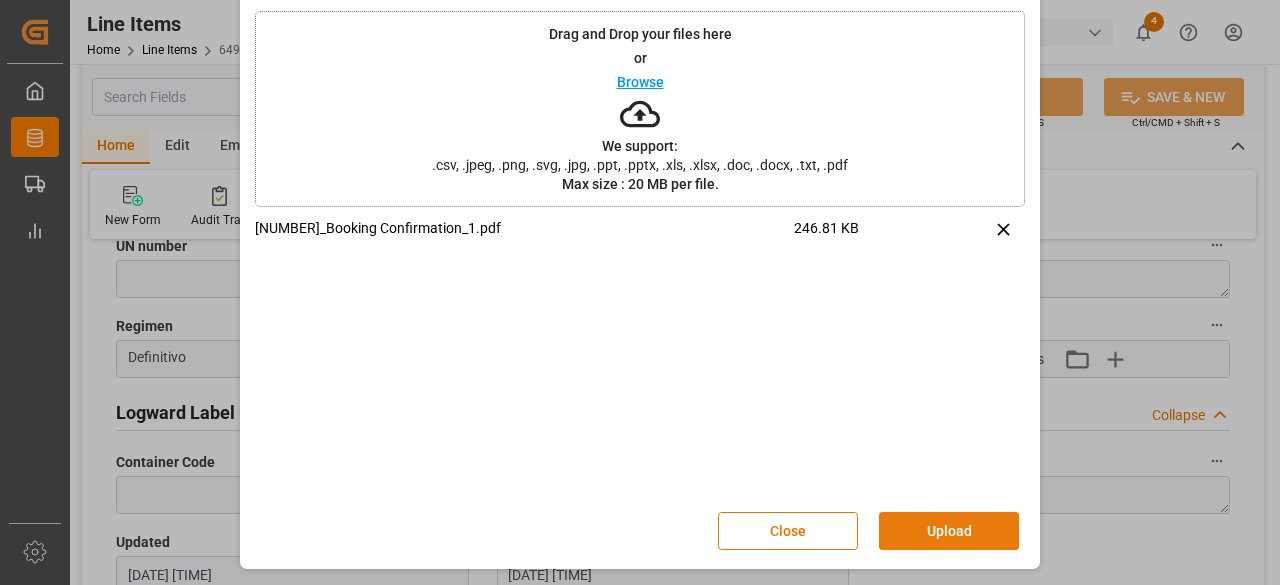 click on "Upload" at bounding box center (949, 531) 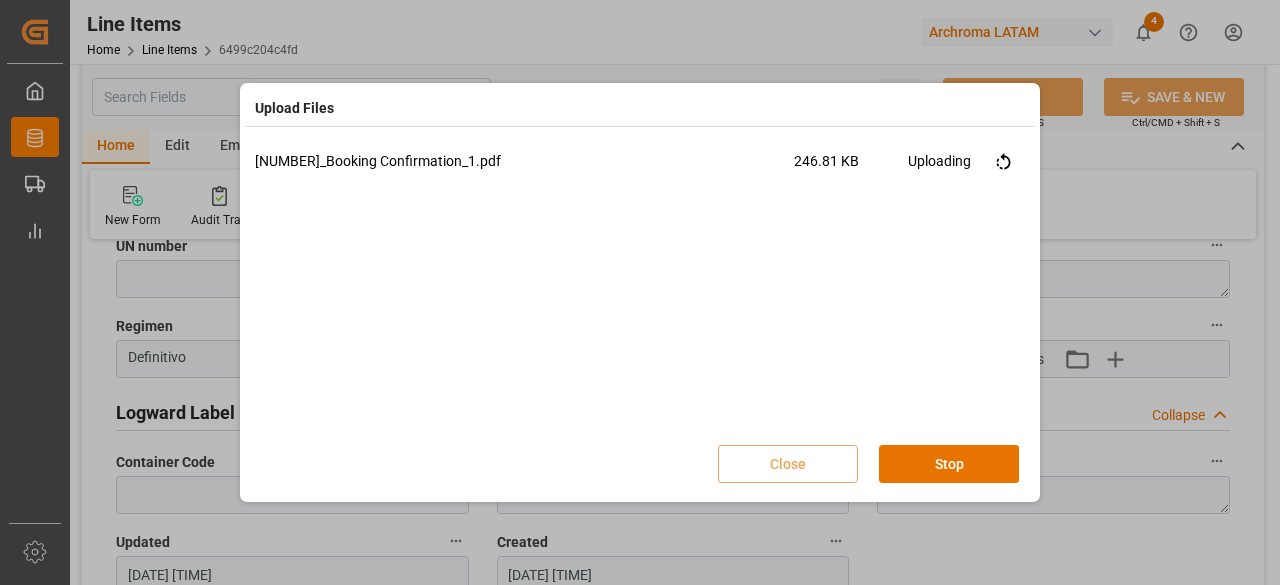 scroll, scrollTop: 0, scrollLeft: 0, axis: both 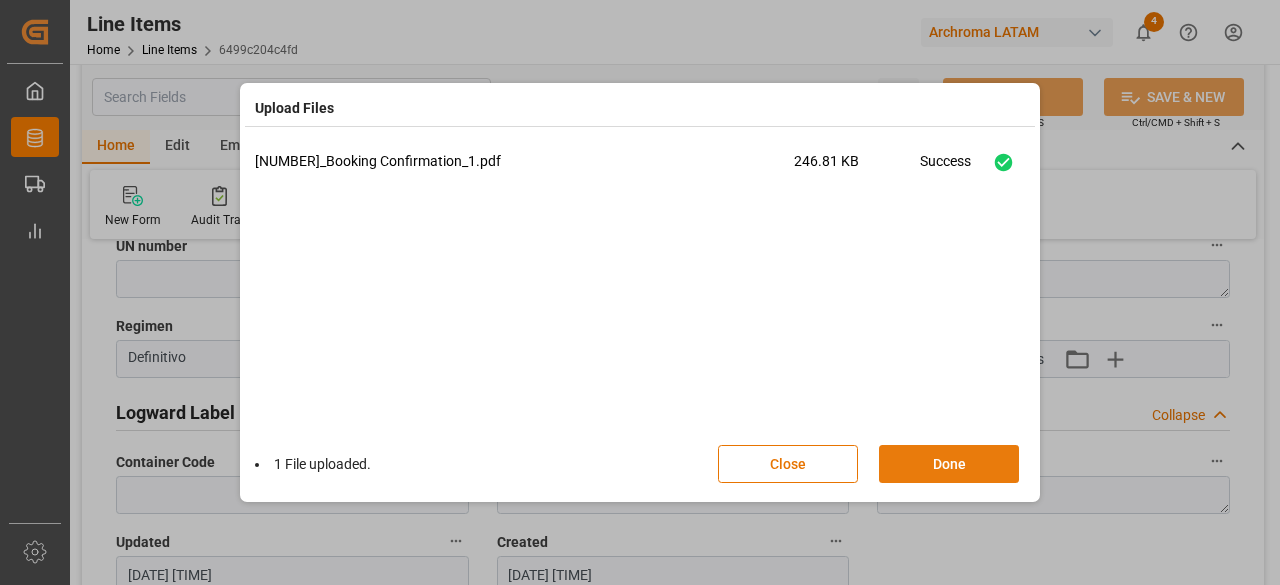 click on "Done" at bounding box center [949, 464] 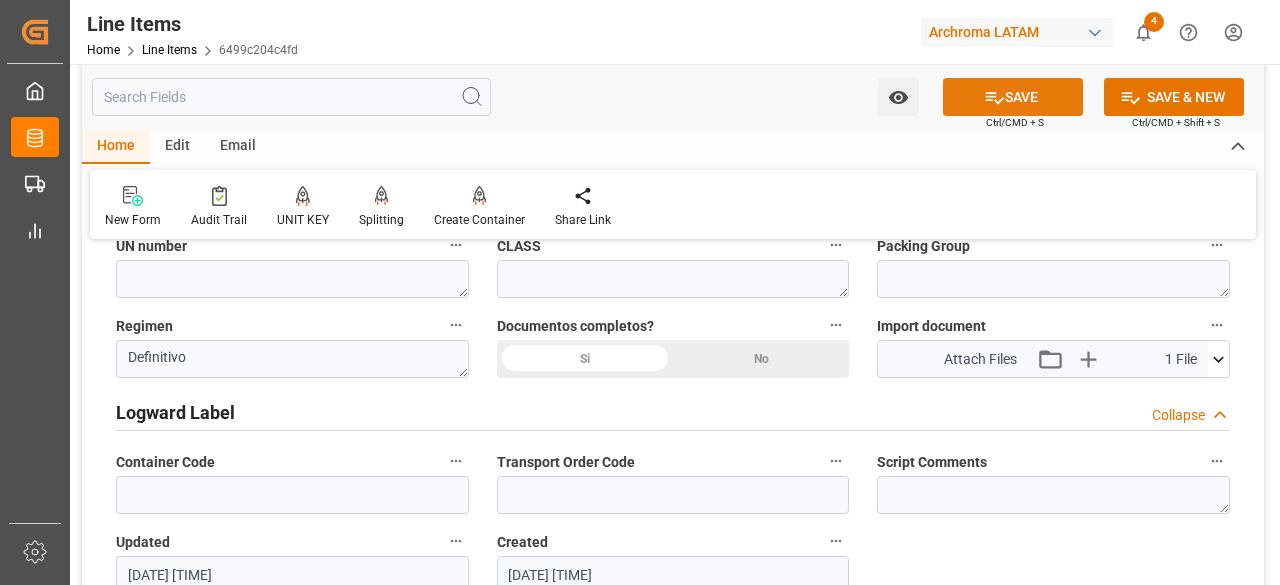 click on "SAVE" at bounding box center [1013, 97] 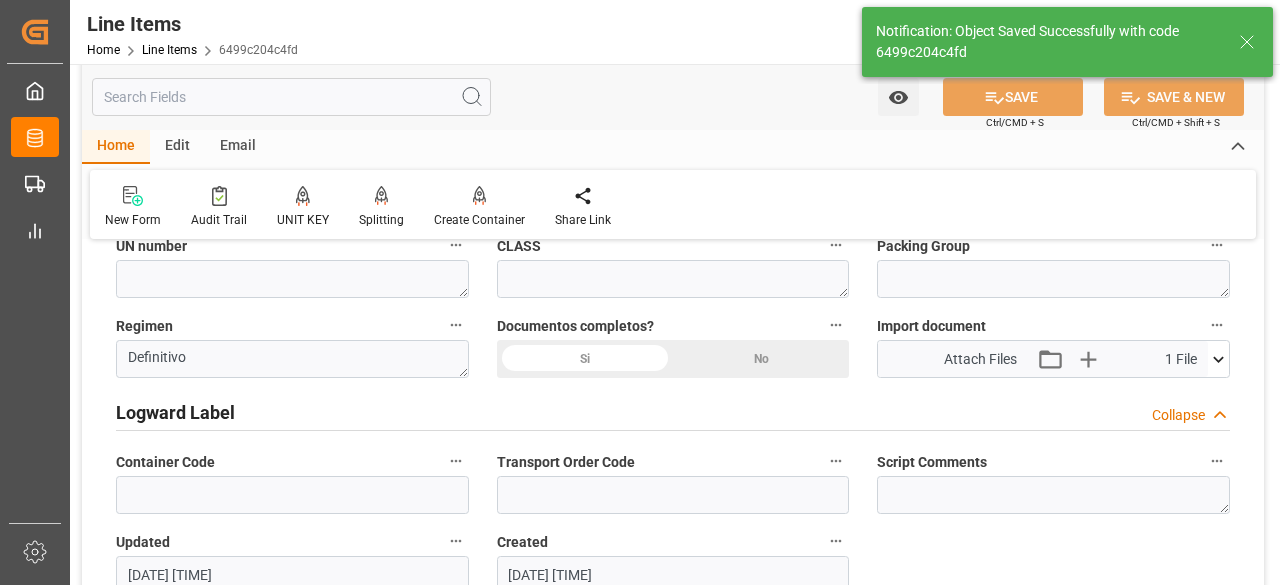 type on "[DATE] [TIME]" 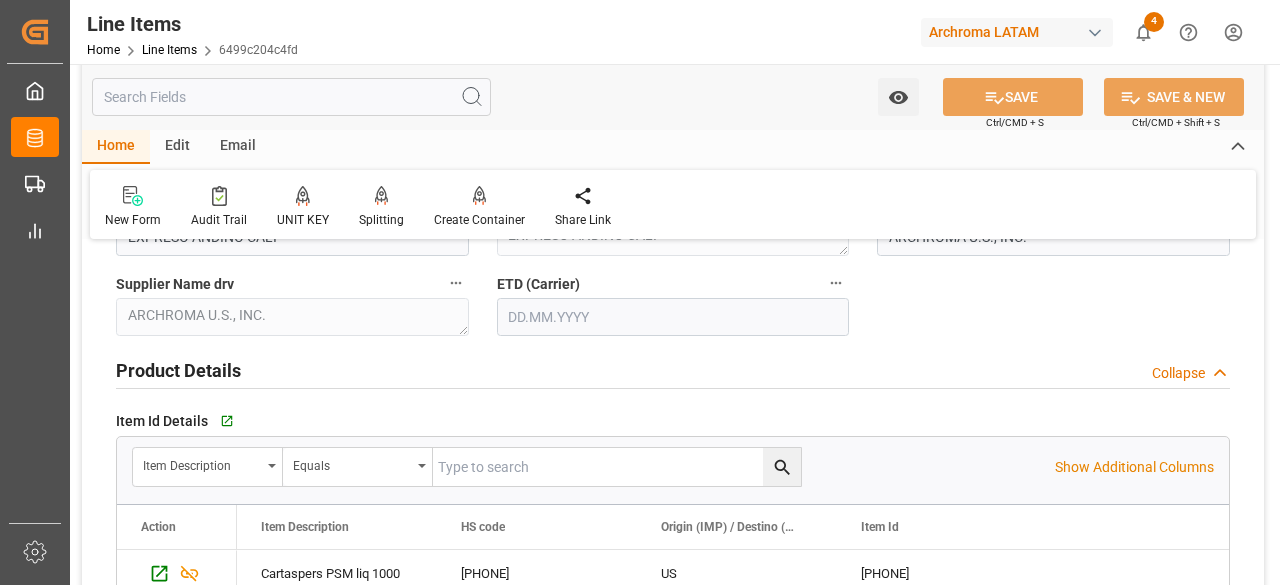 scroll, scrollTop: 0, scrollLeft: 0, axis: both 